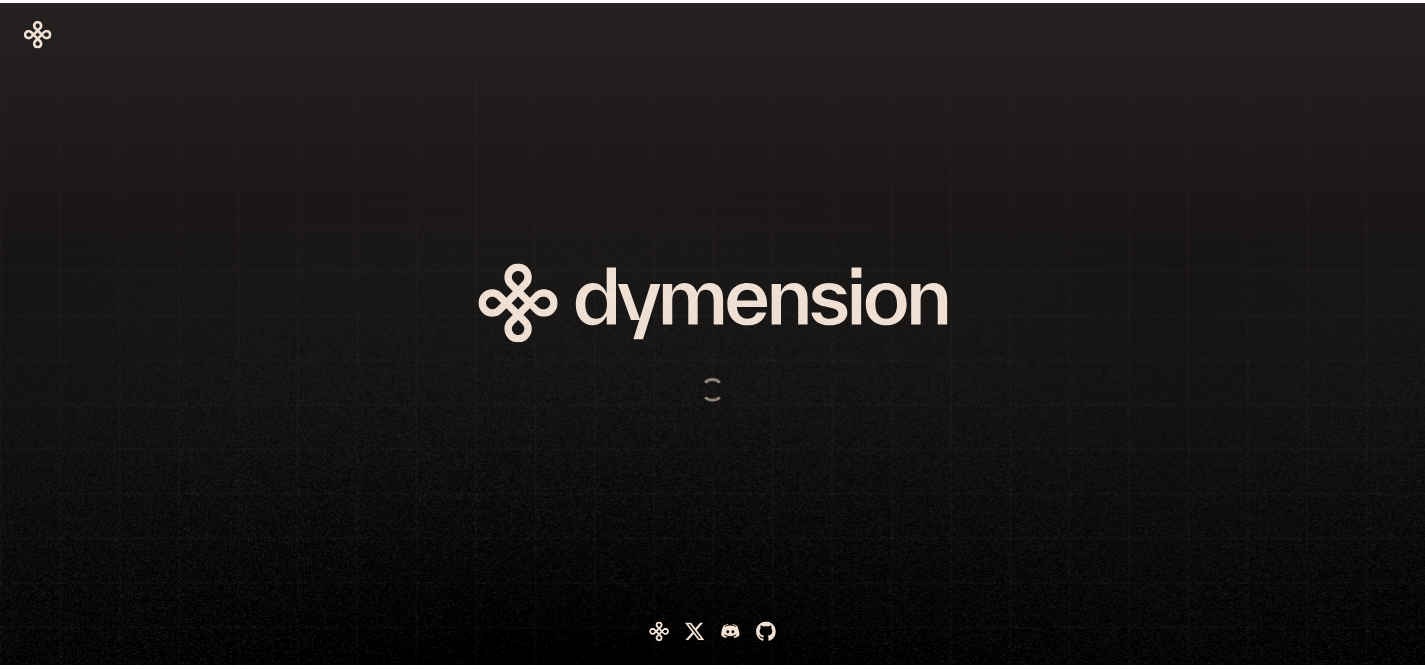 scroll, scrollTop: 0, scrollLeft: 0, axis: both 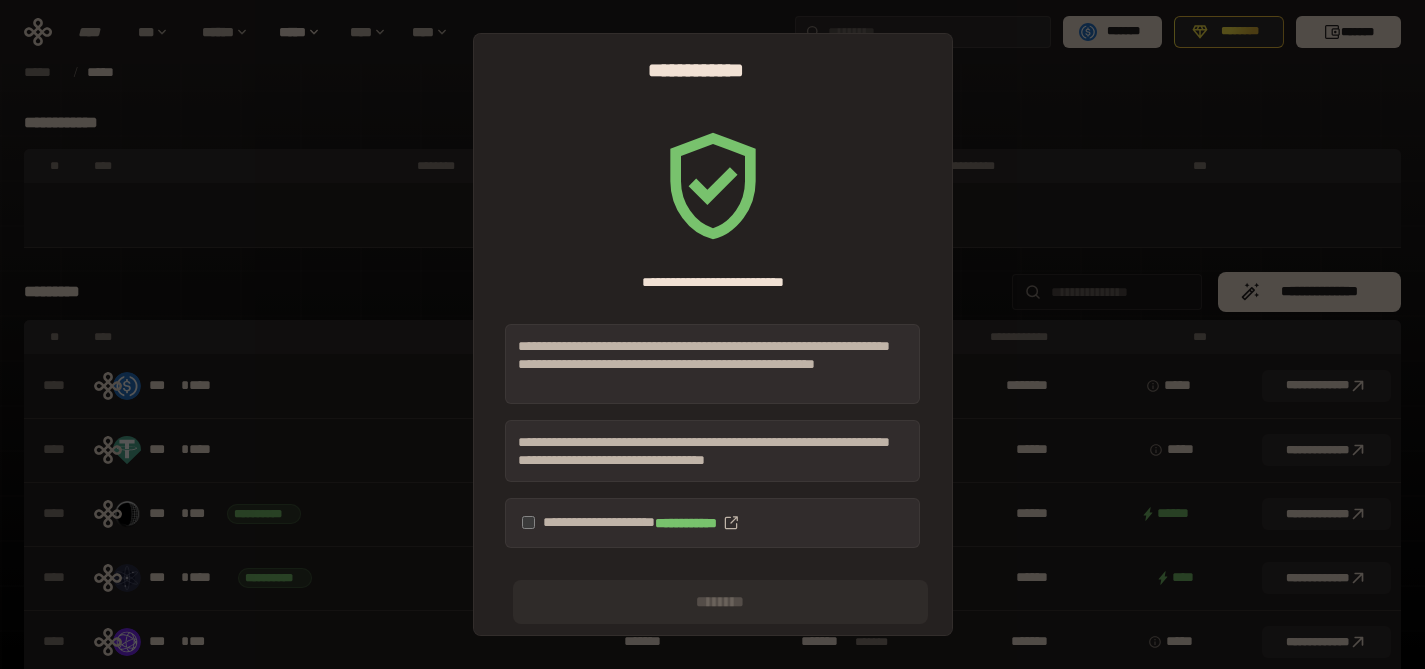 click on "**********" at bounding box center [712, 523] 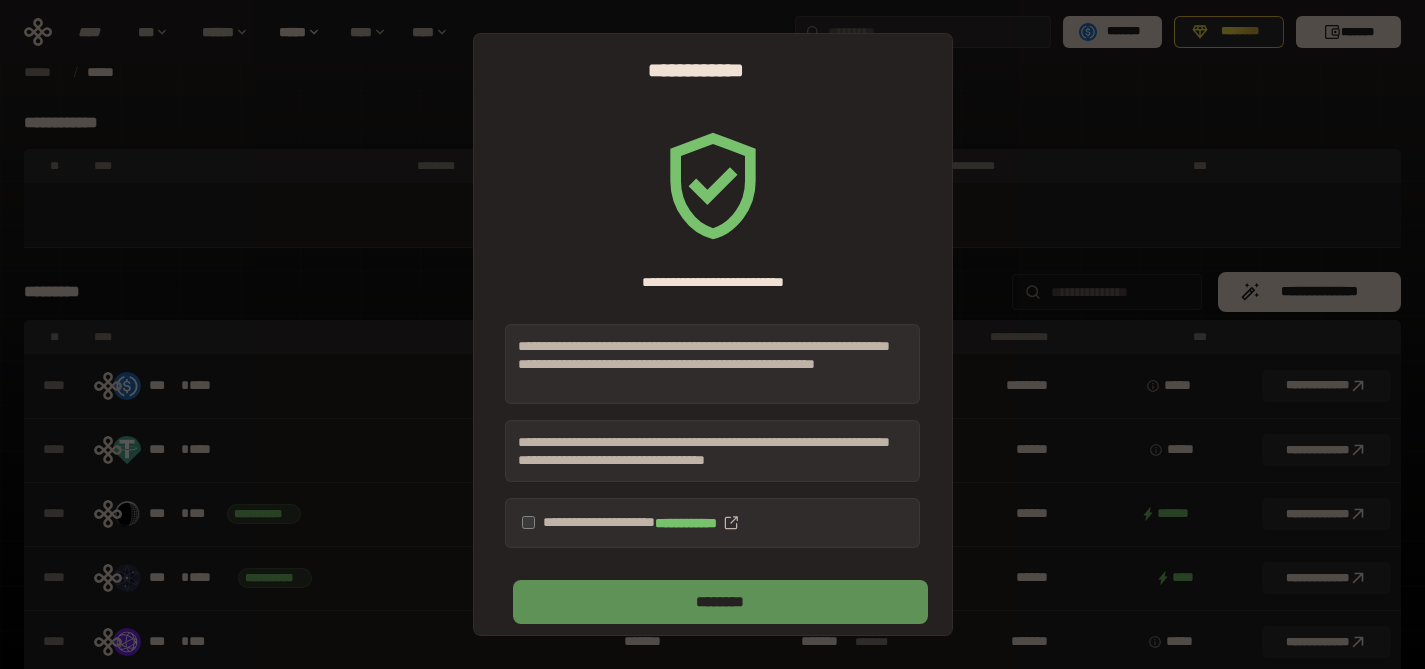 click on "********" at bounding box center (720, 602) 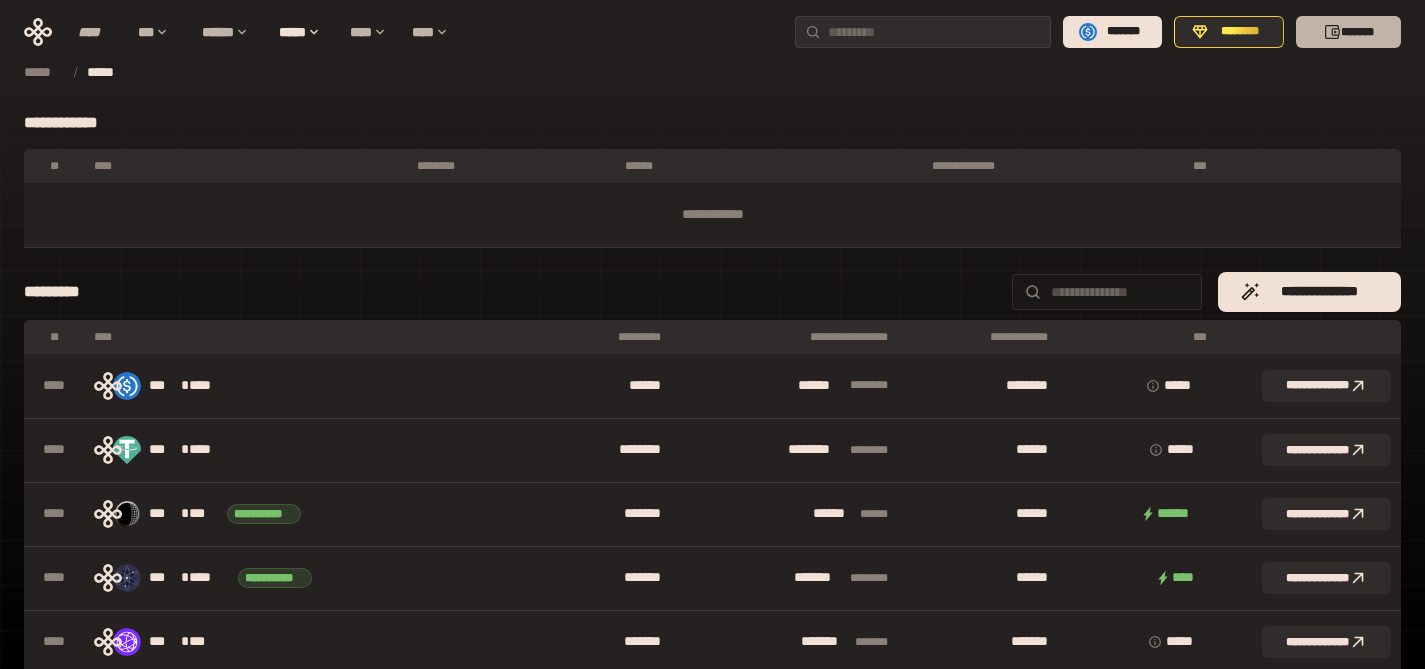 click on "*******" at bounding box center (1348, 32) 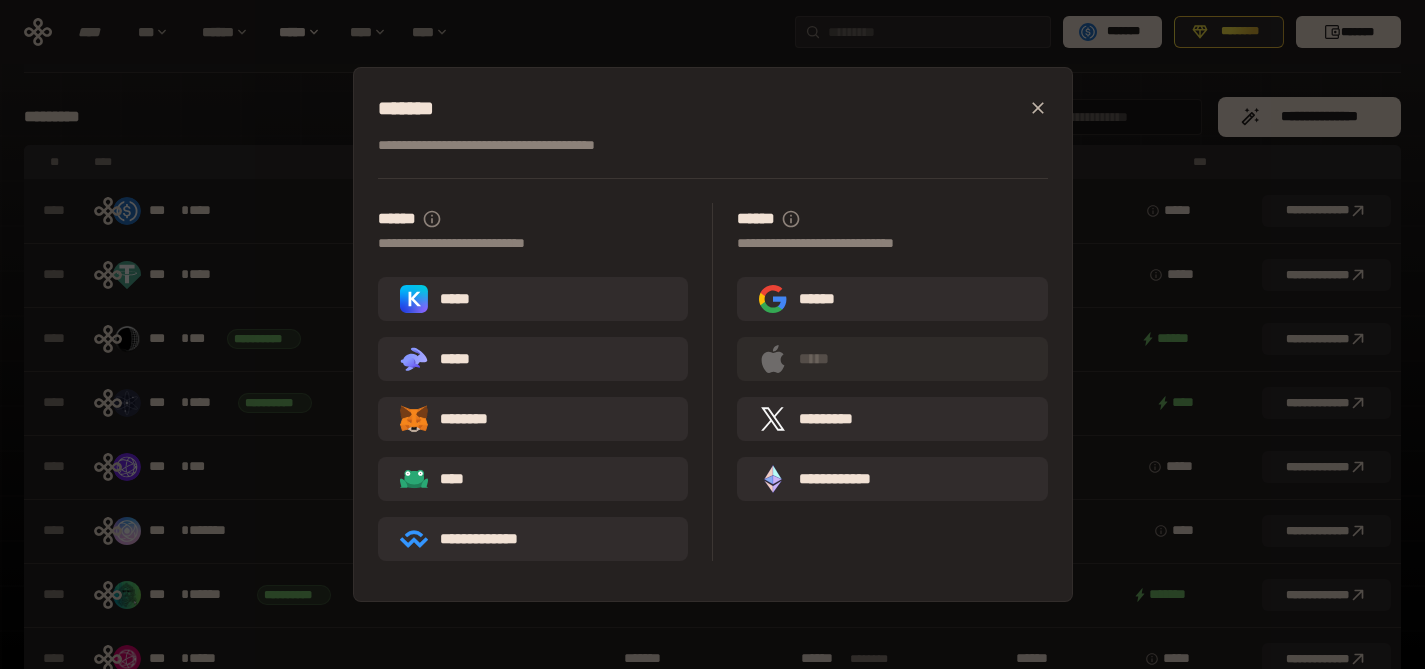 scroll, scrollTop: 0, scrollLeft: 0, axis: both 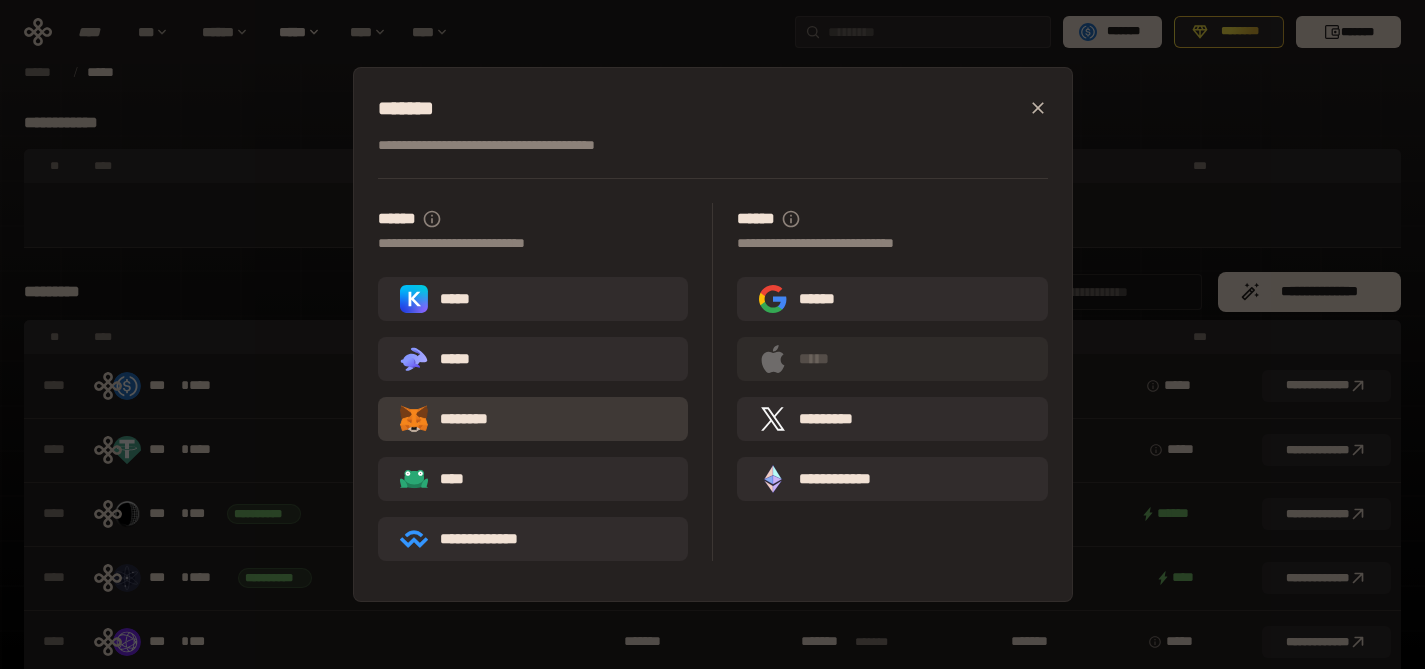 click on "********" at bounding box center (458, 419) 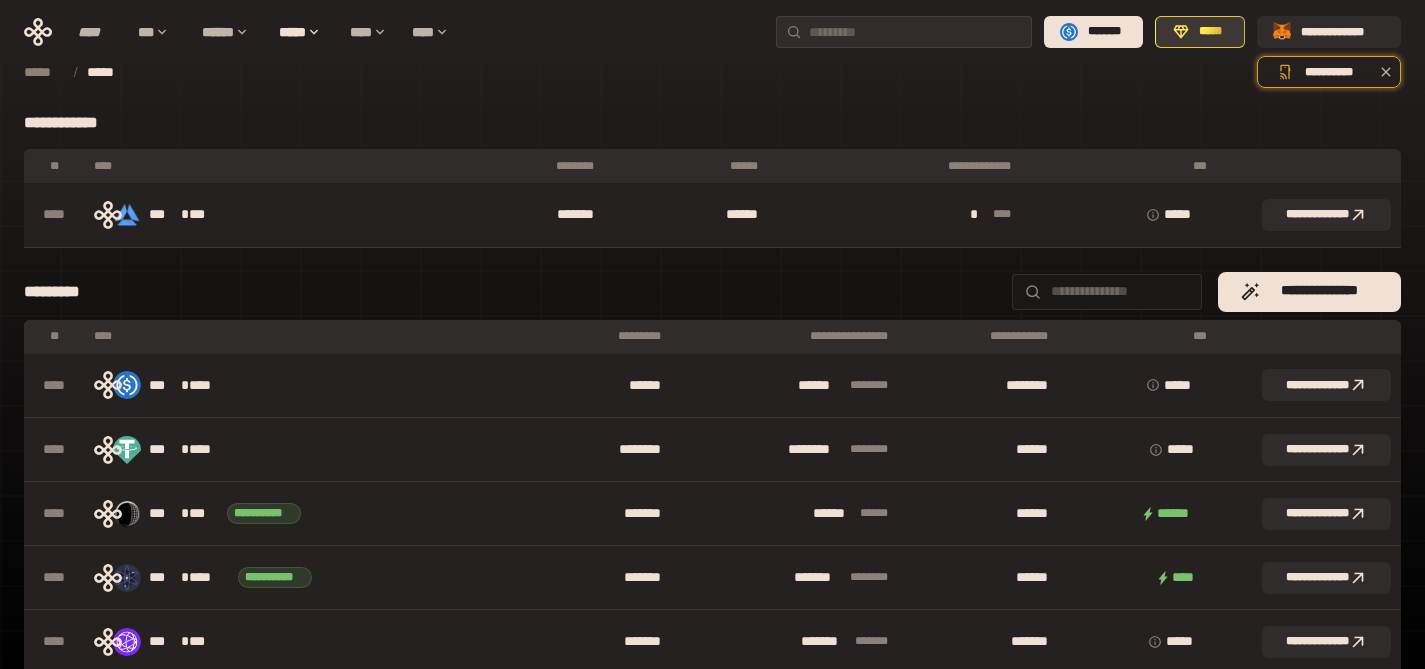 click on "*****" at bounding box center [1211, 32] 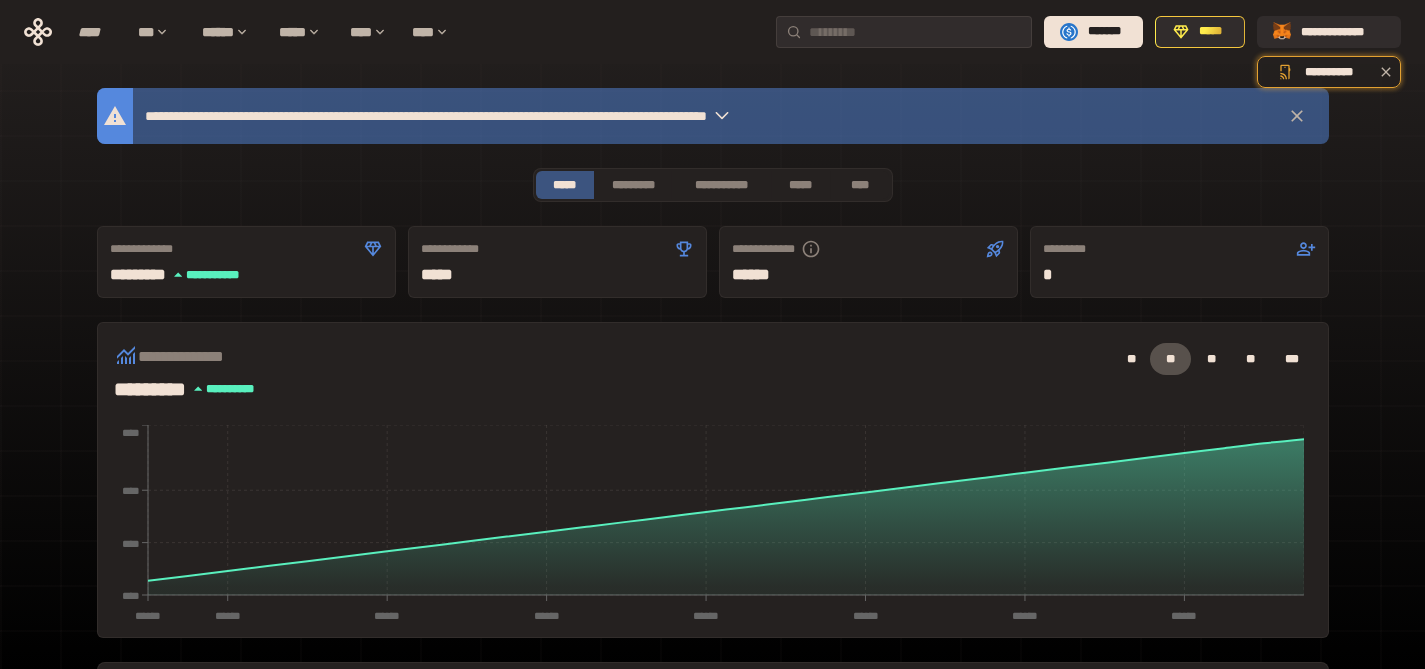 click on "**********" at bounding box center (713, 185) 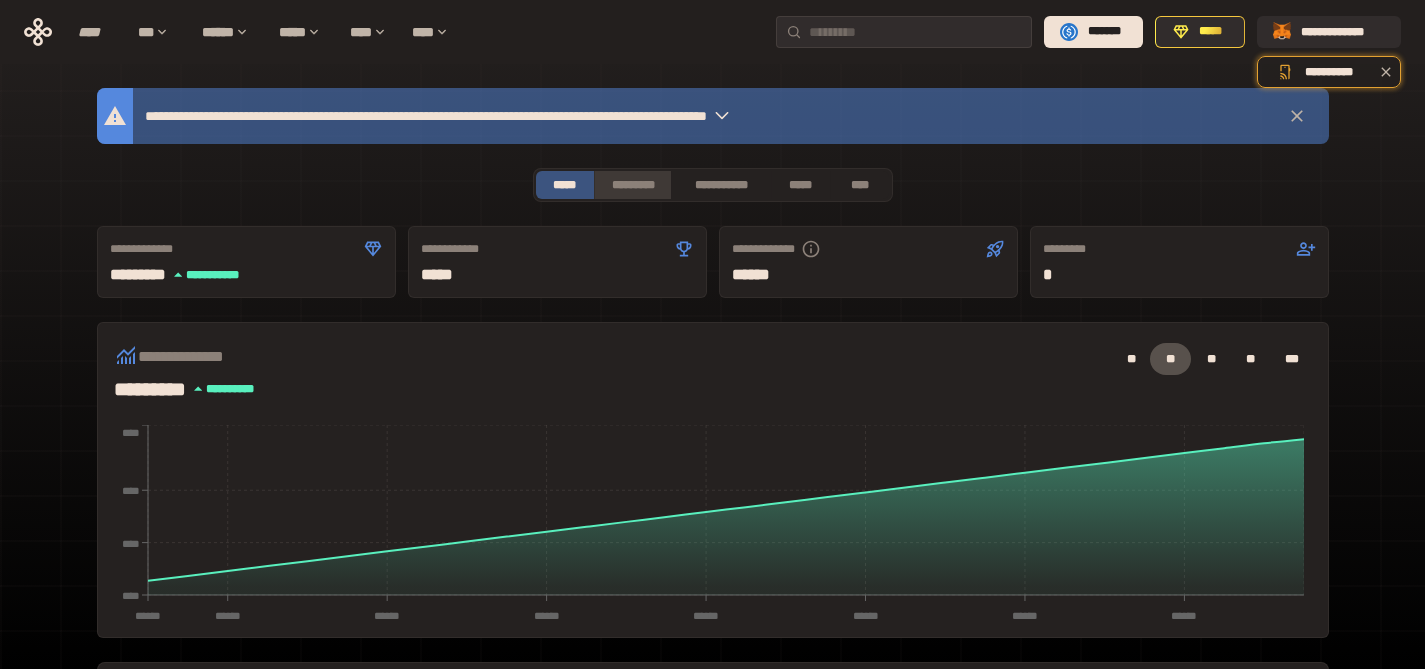 click on "*********" at bounding box center [632, 185] 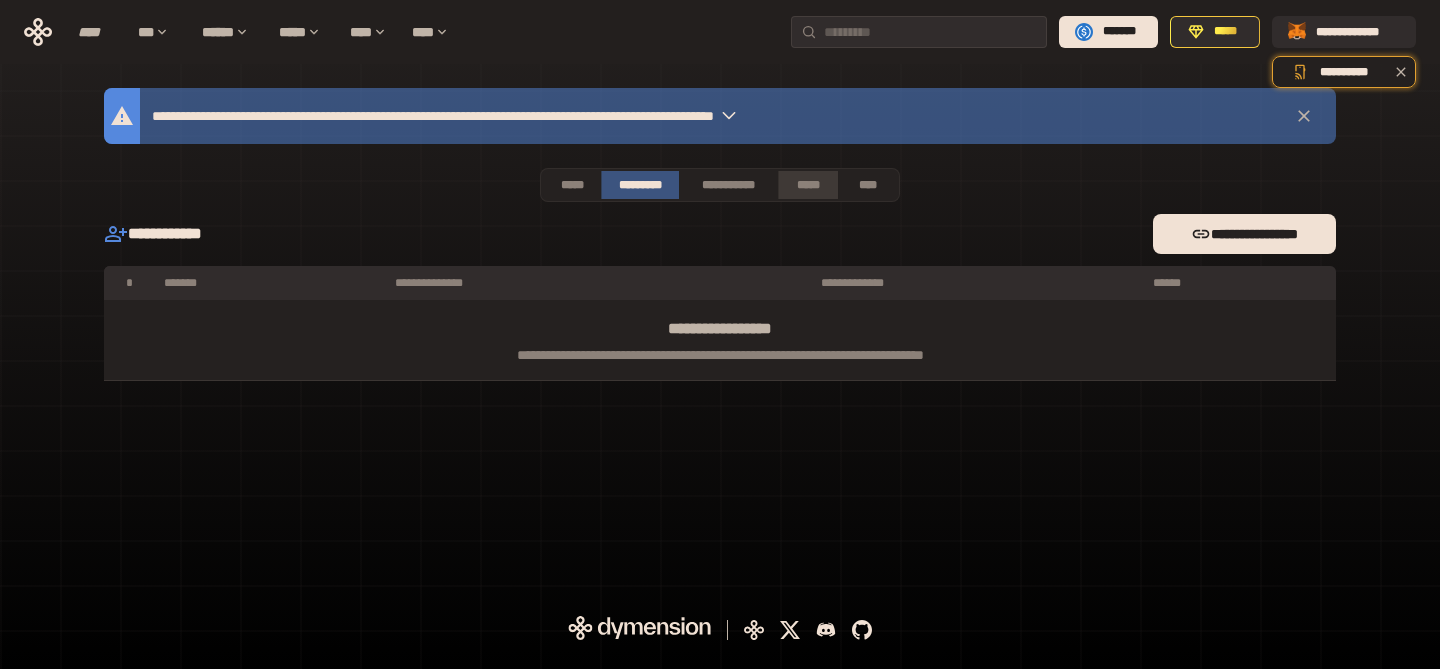 click on "*****" at bounding box center (807, 185) 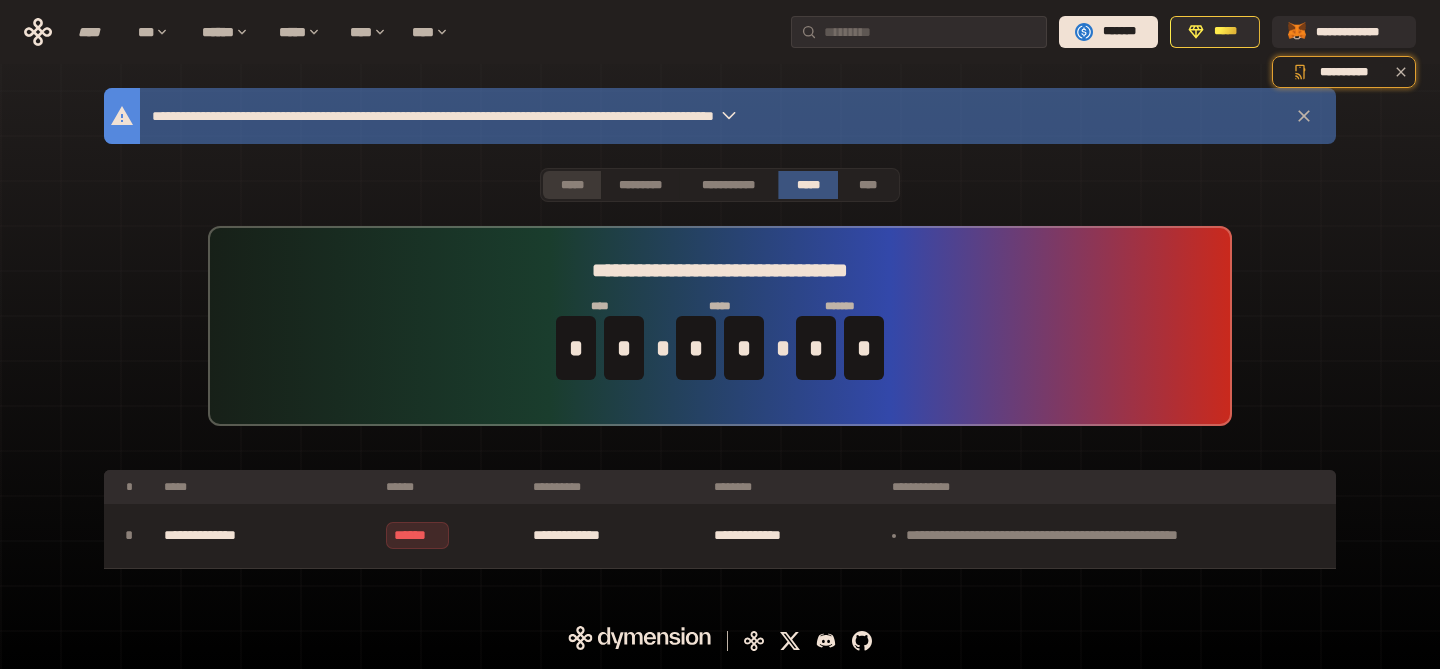 click on "*****" at bounding box center (572, 185) 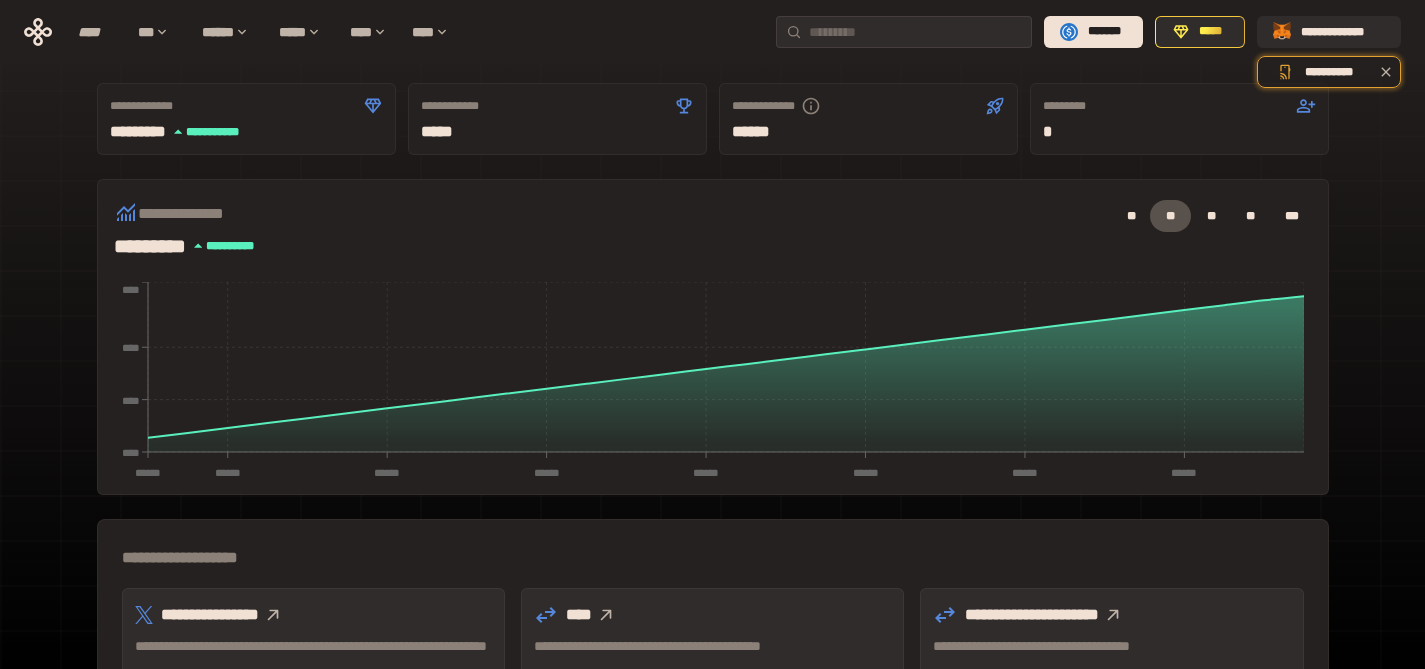 scroll, scrollTop: 0, scrollLeft: 0, axis: both 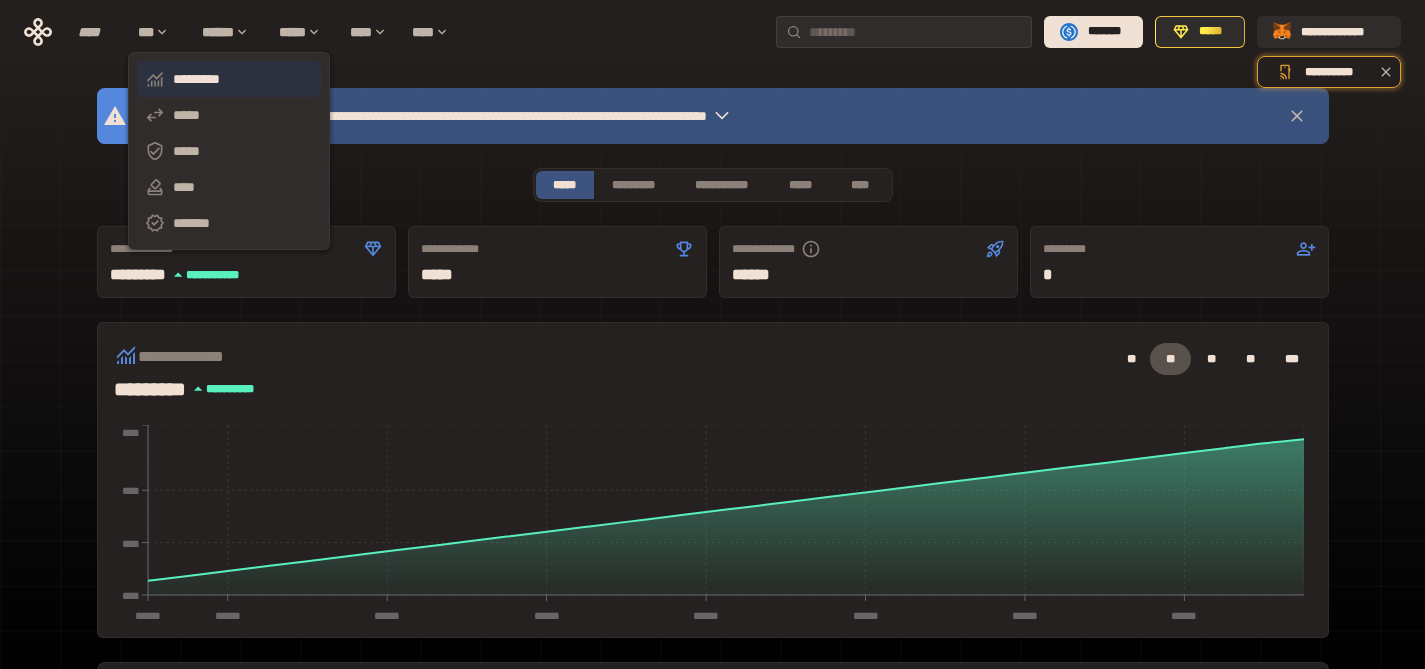 click on "*********" at bounding box center [229, 79] 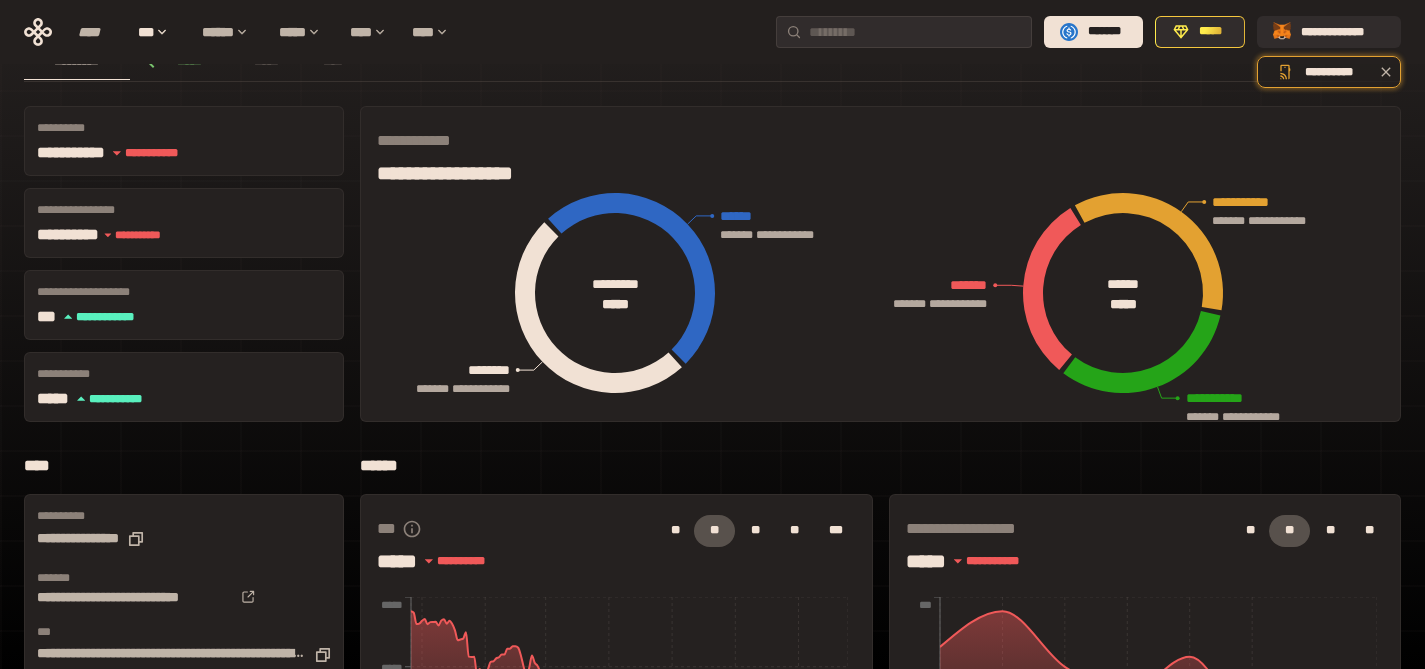 scroll, scrollTop: 0, scrollLeft: 0, axis: both 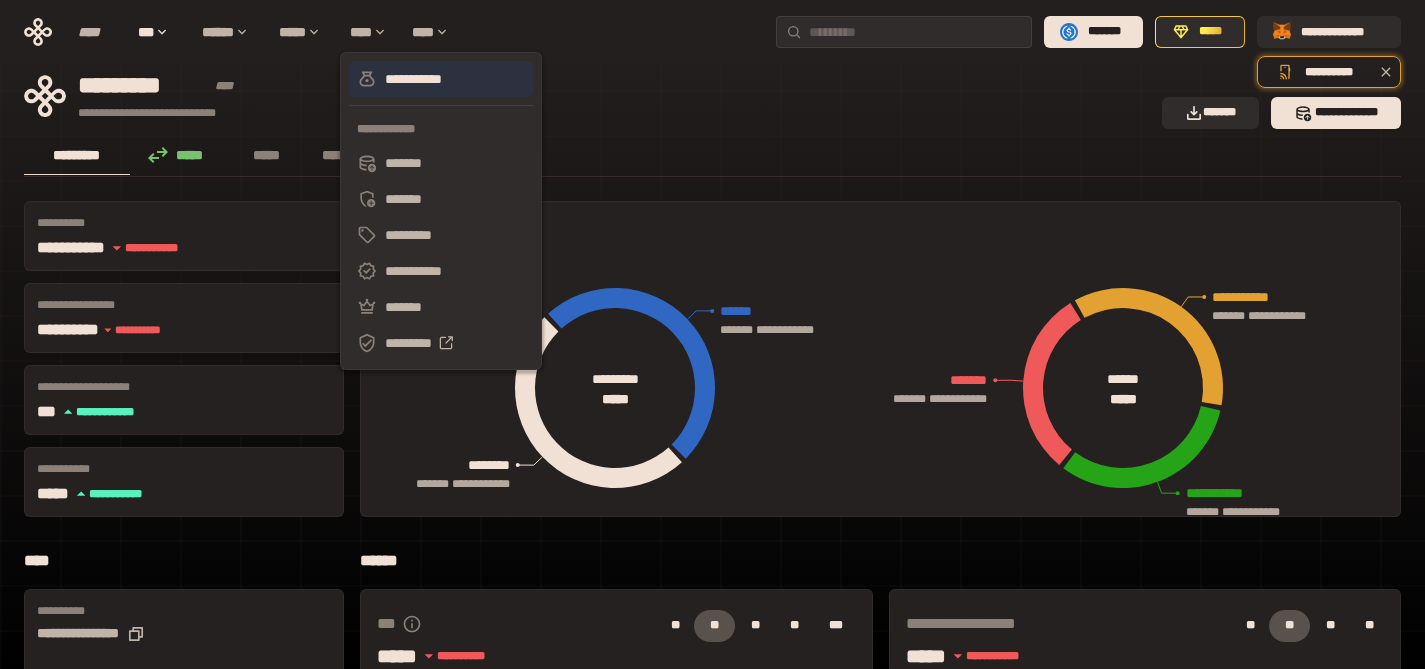 click on "**********" at bounding box center (441, 79) 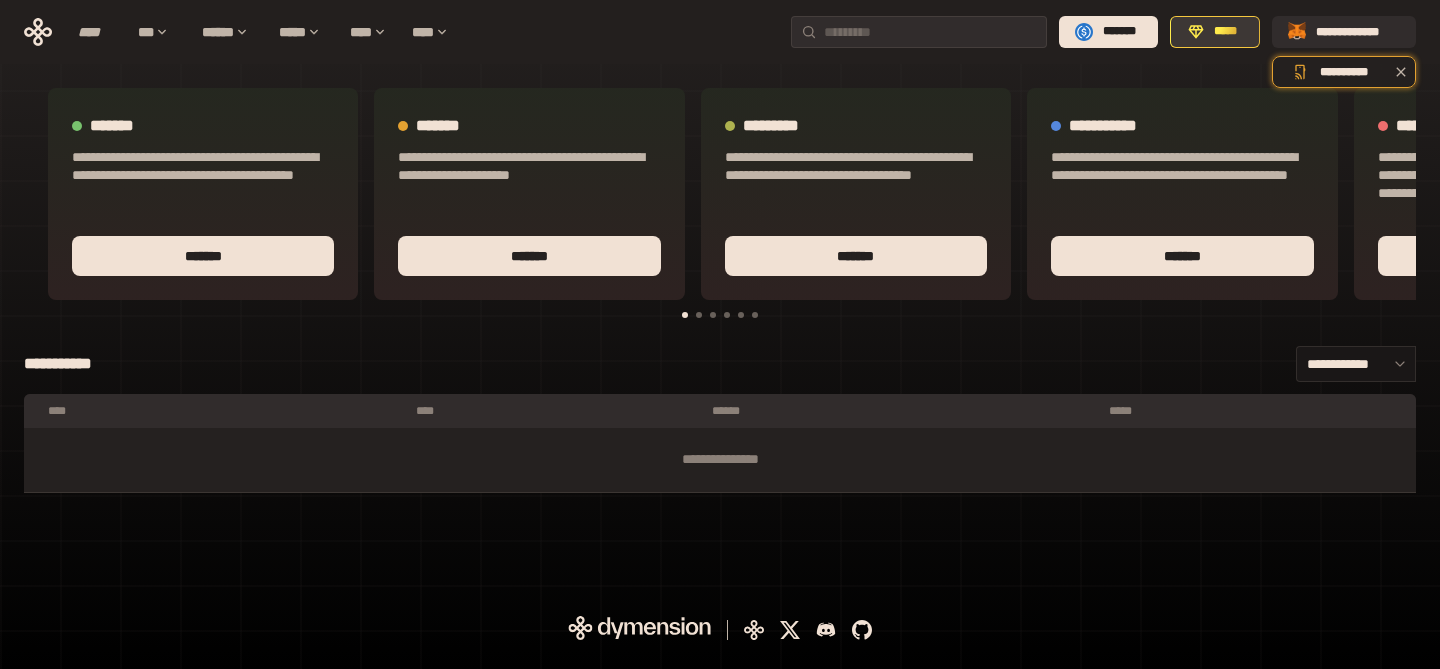 click on "*****" at bounding box center [1215, 32] 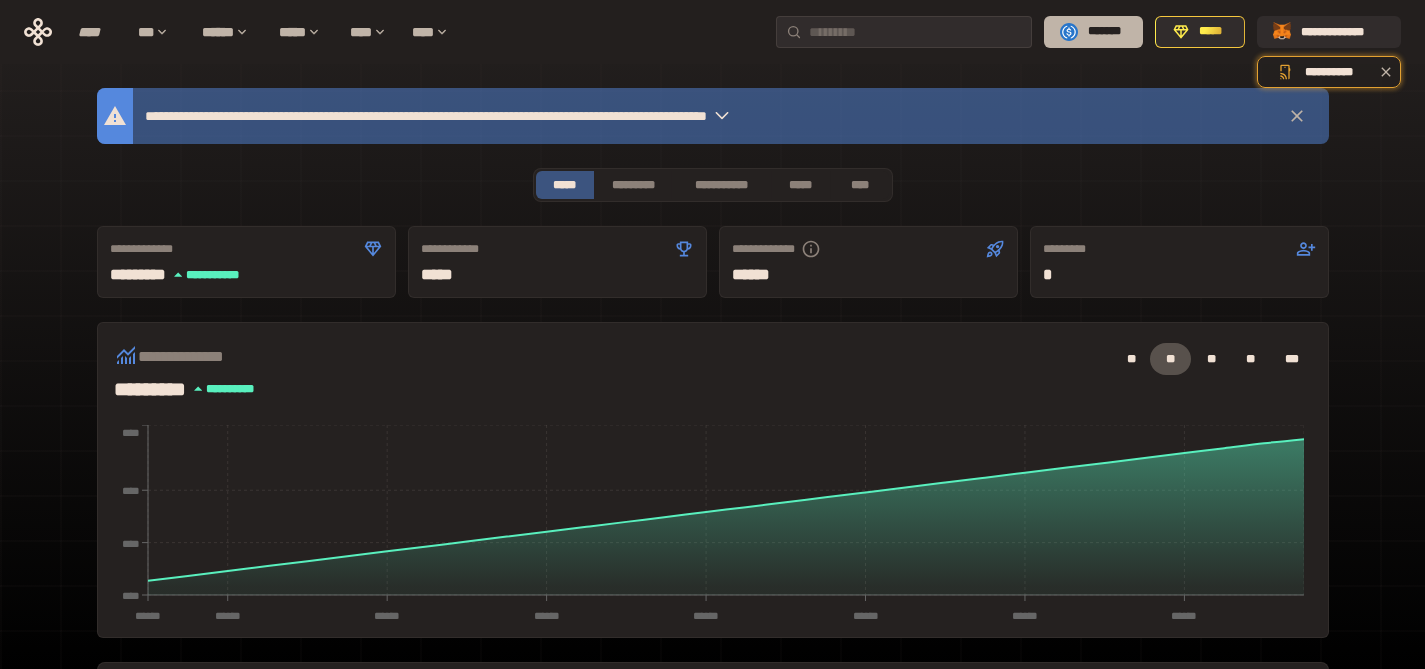click on "*******" at bounding box center (1104, 32) 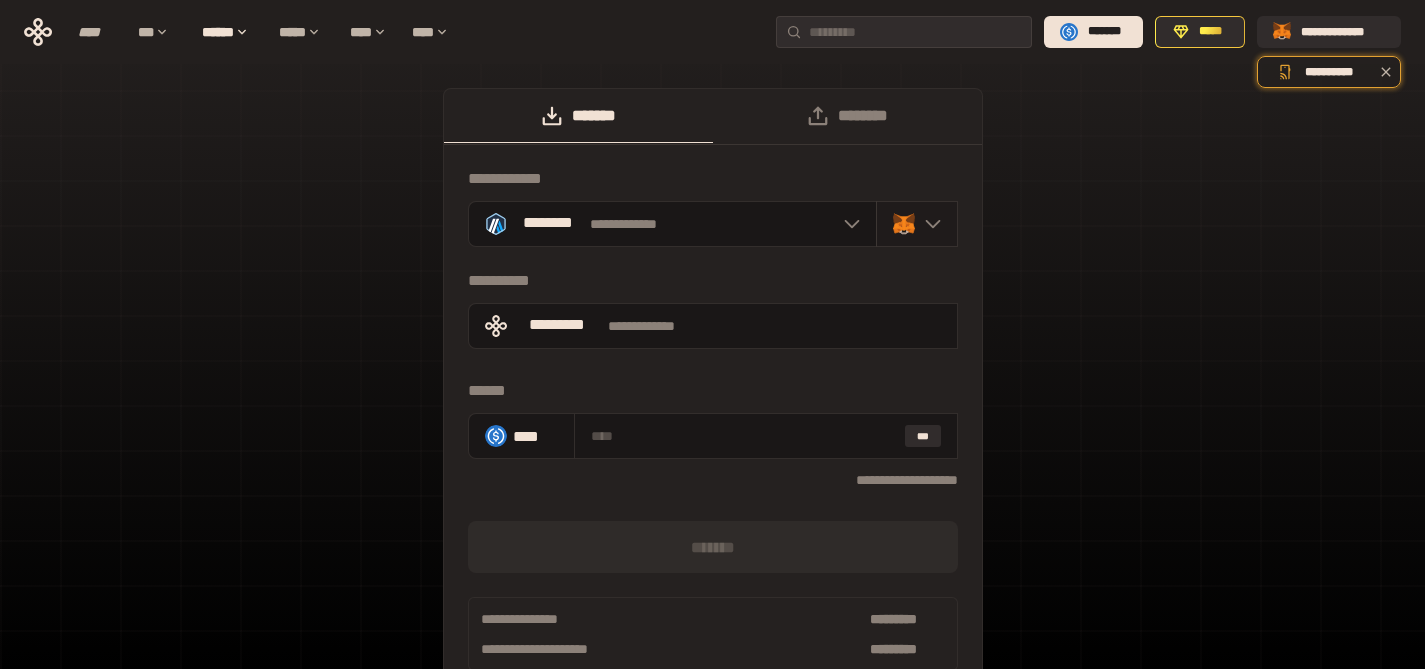 click at bounding box center (917, 224) 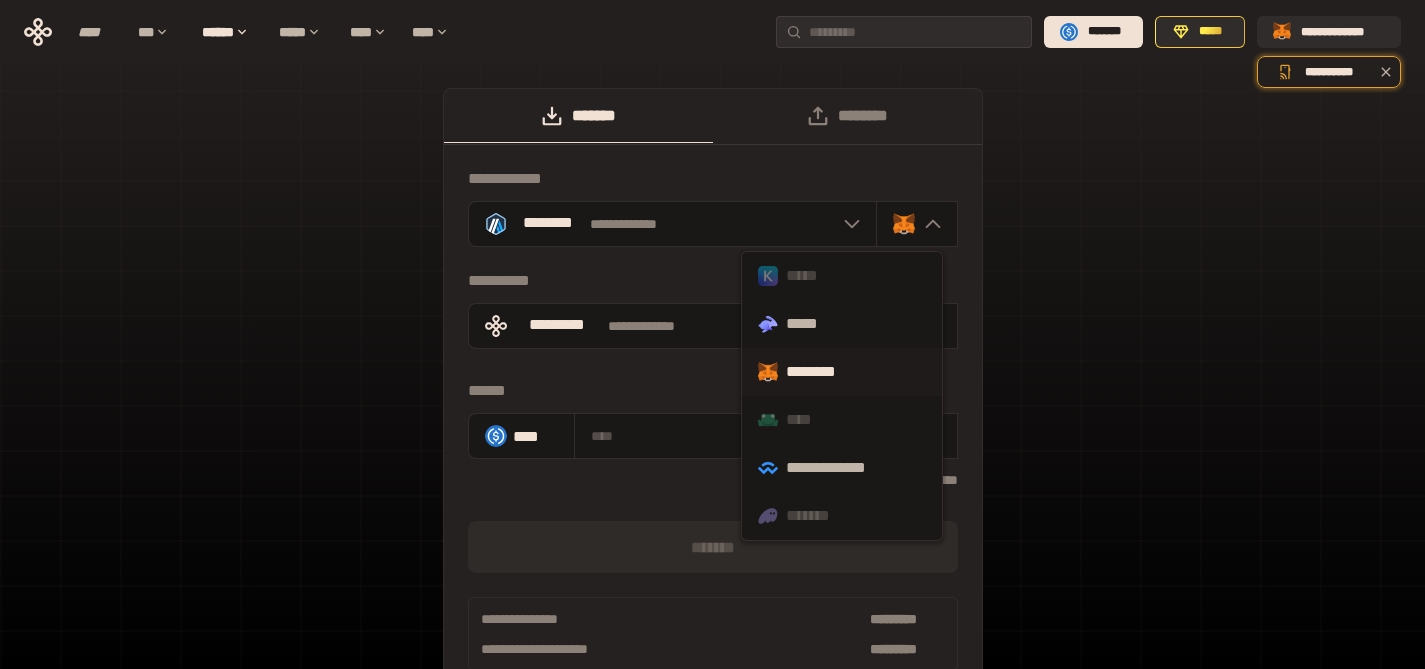 click on "********" at bounding box center [842, 372] 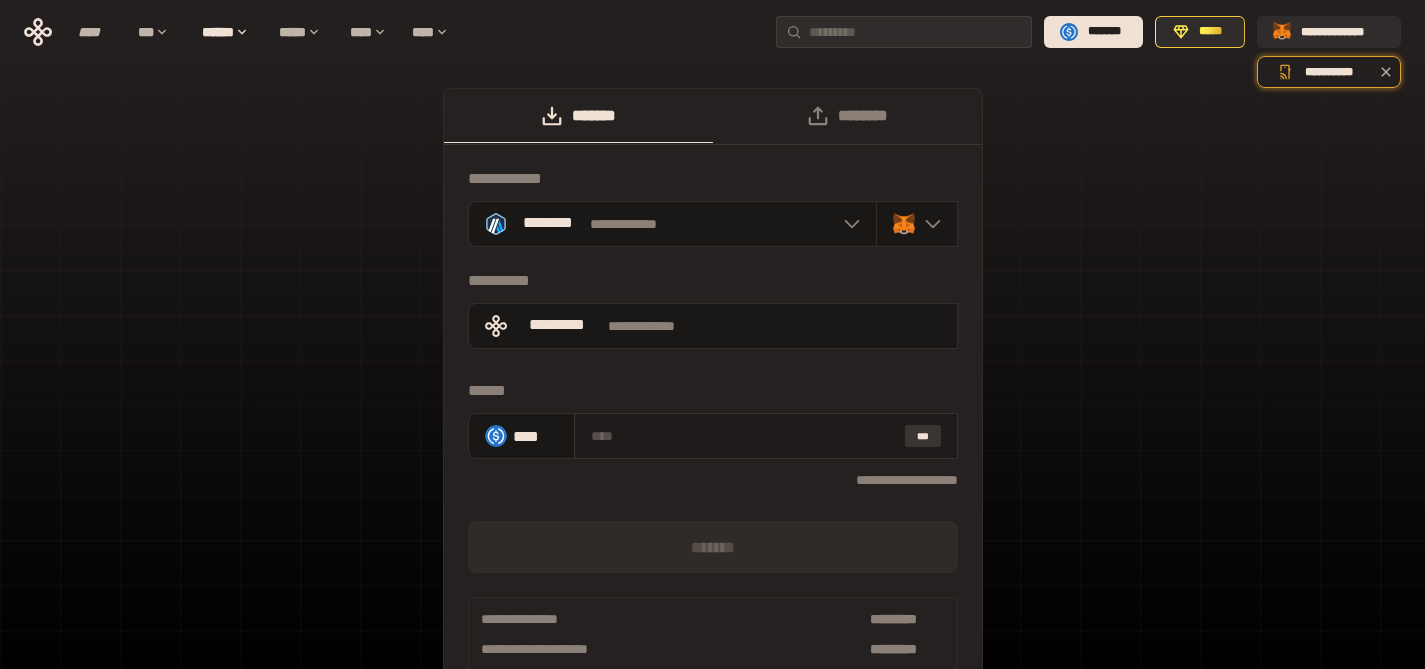 click on "***" at bounding box center (923, 436) 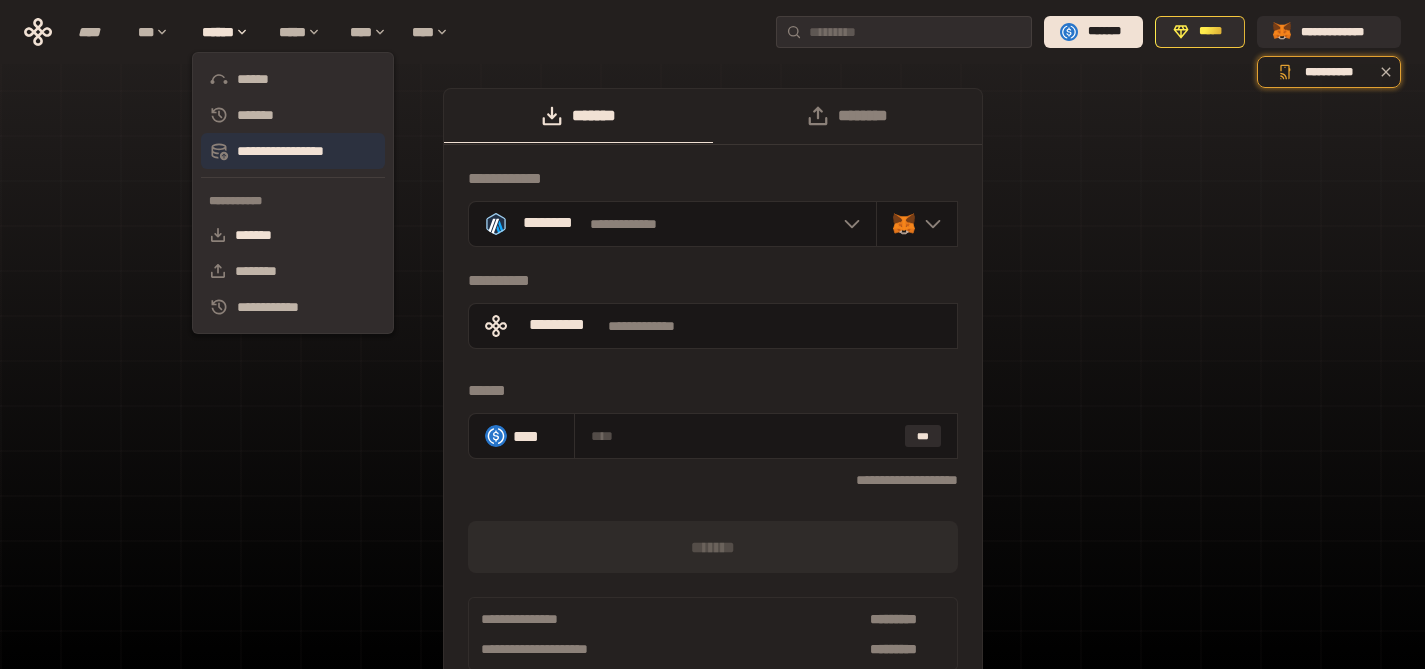 click on "**********" at bounding box center [293, 151] 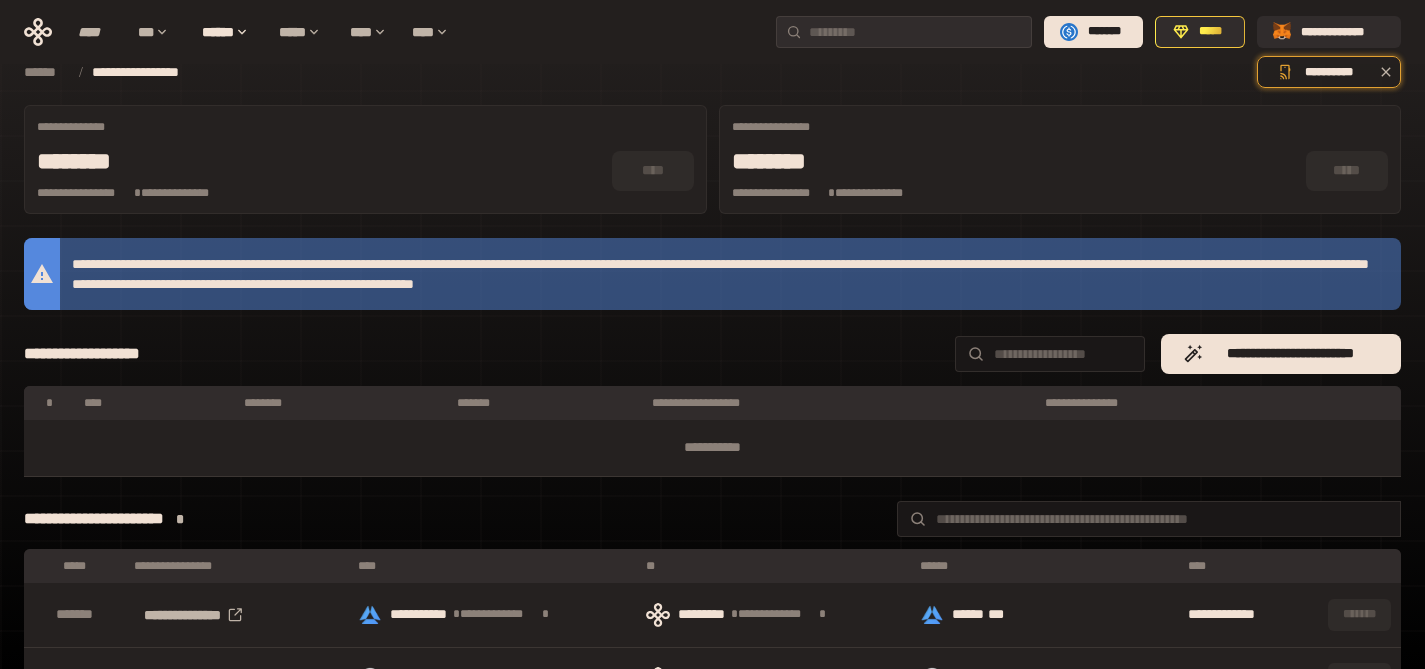 scroll, scrollTop: 0, scrollLeft: 0, axis: both 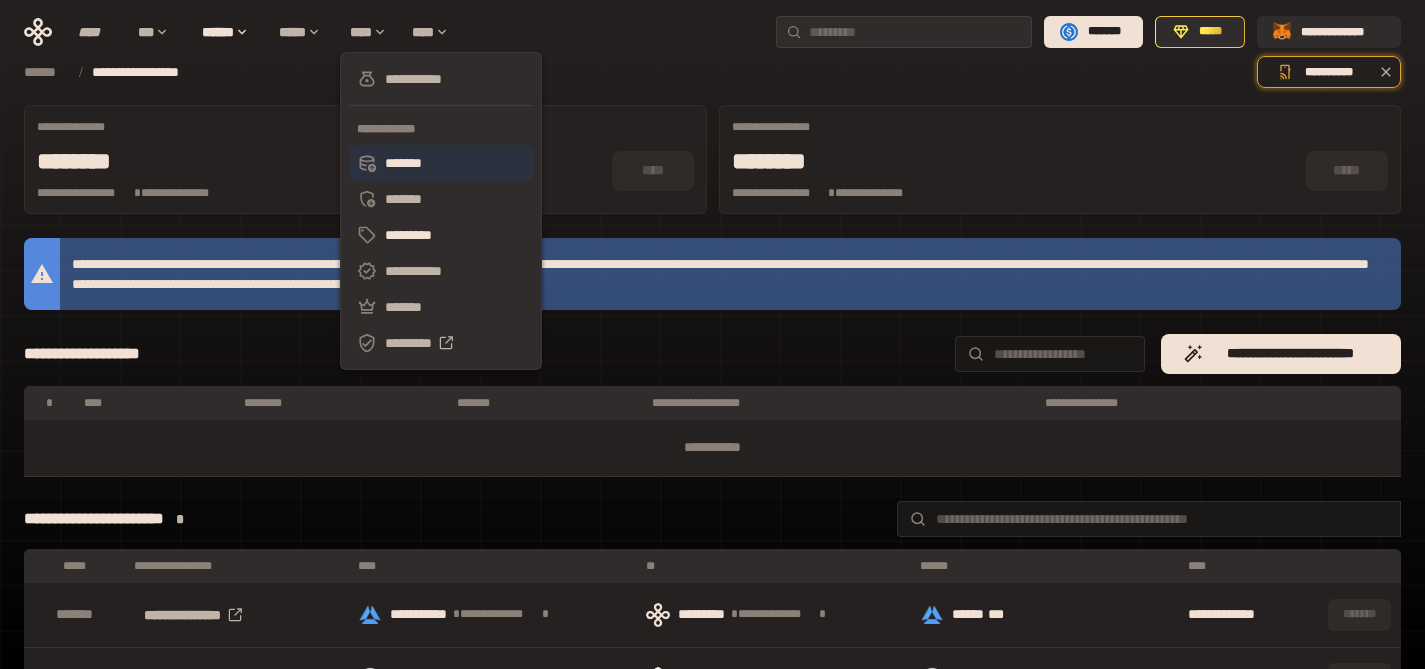 click on "*******" at bounding box center [441, 163] 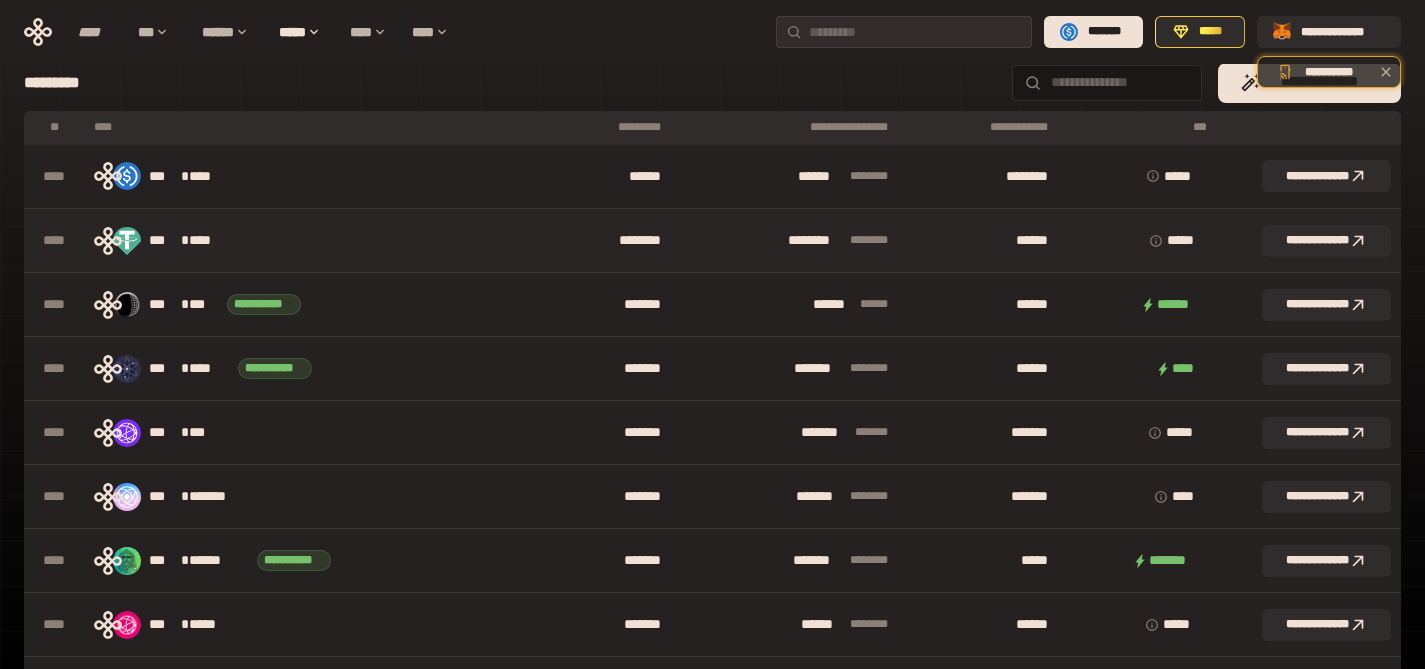 scroll, scrollTop: 0, scrollLeft: 0, axis: both 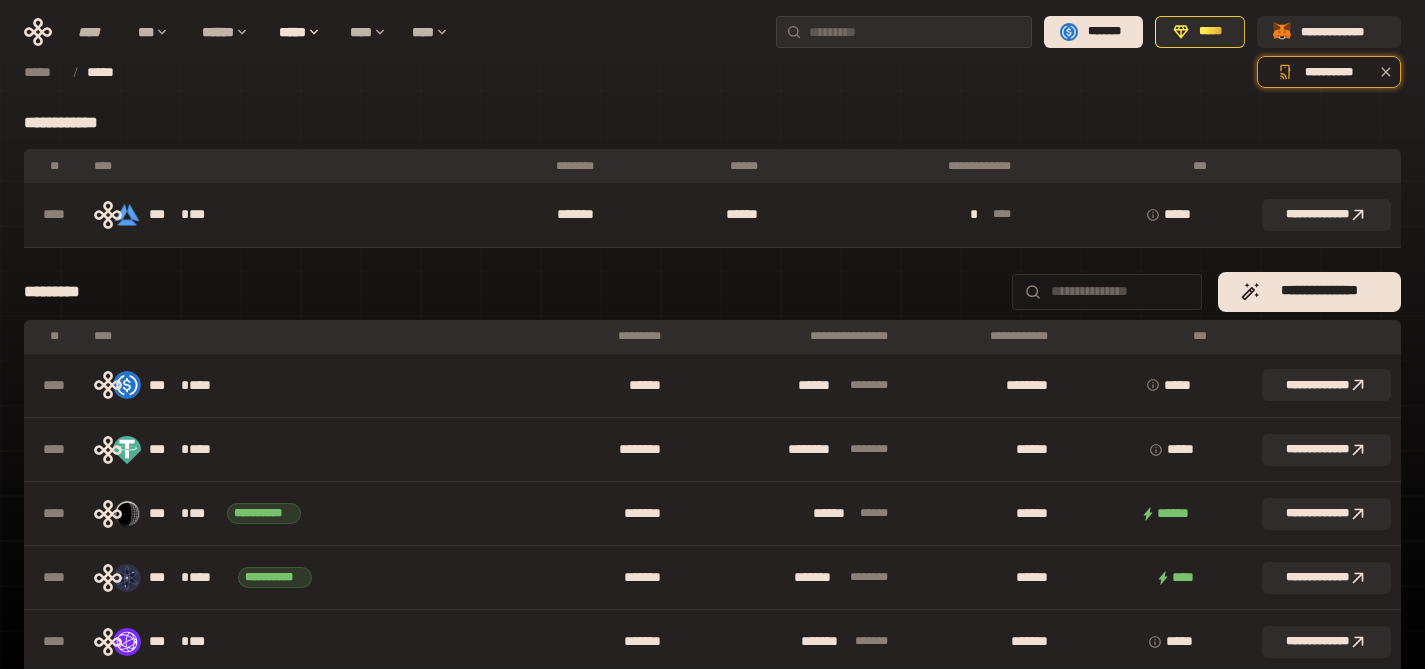click on "***" at bounding box center [1141, 337] 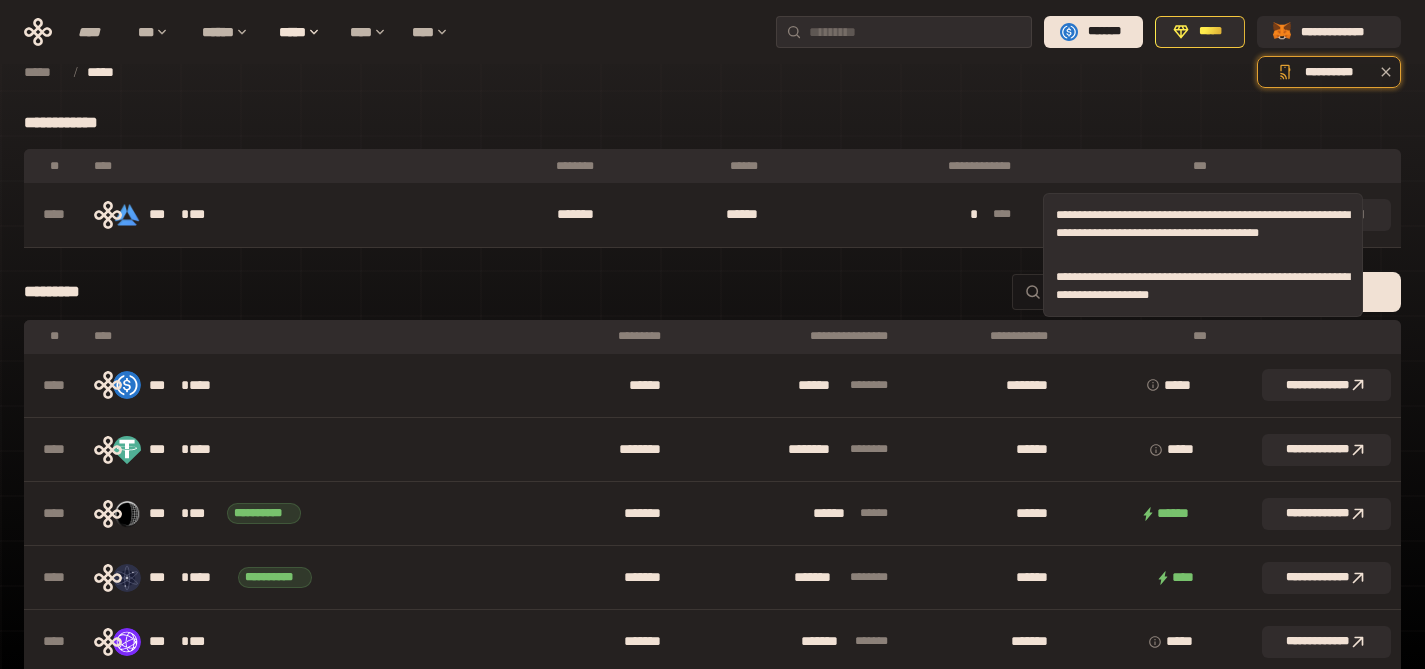 click 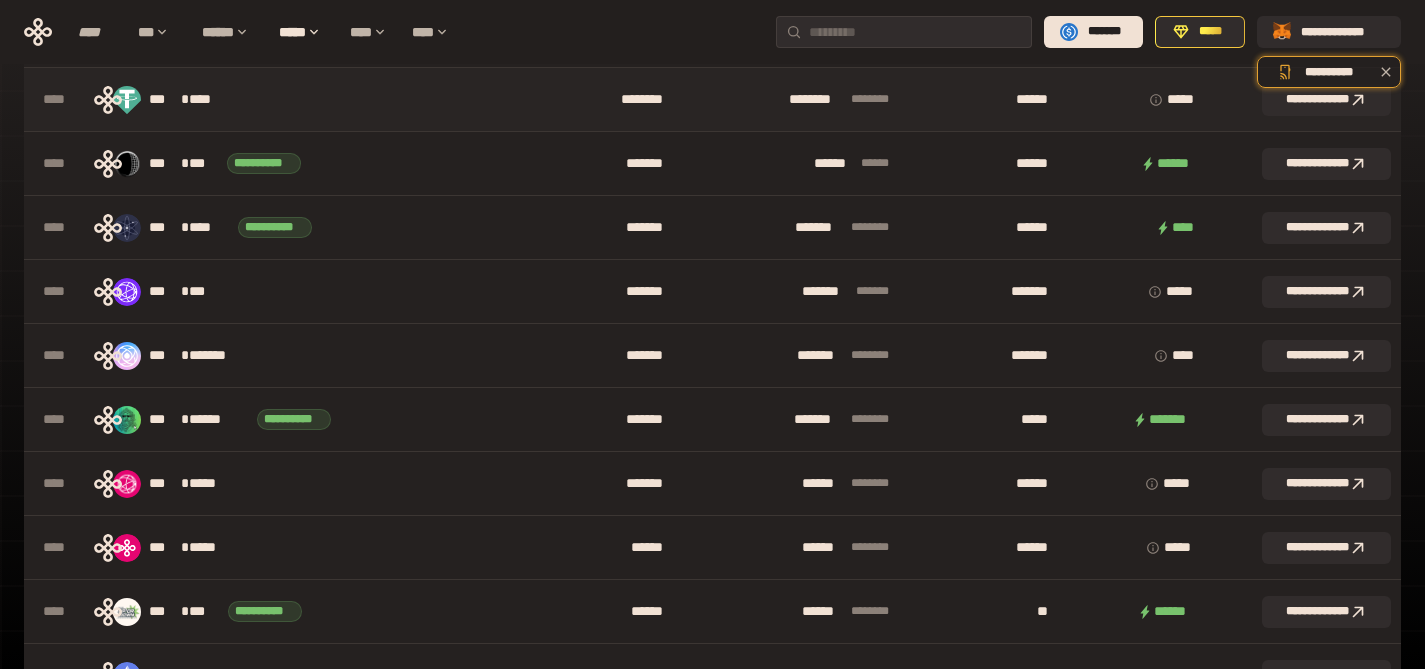 scroll, scrollTop: 0, scrollLeft: 0, axis: both 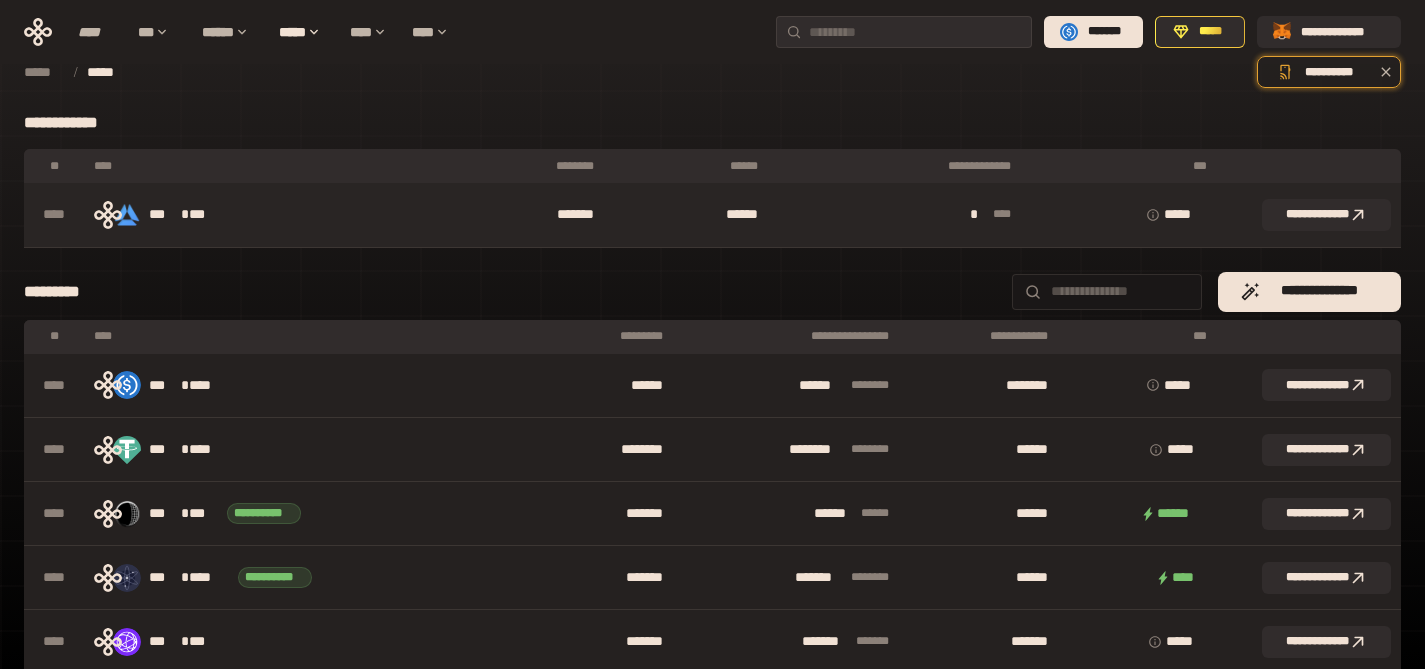 click on "*** * ***" at bounding box center [253, 215] 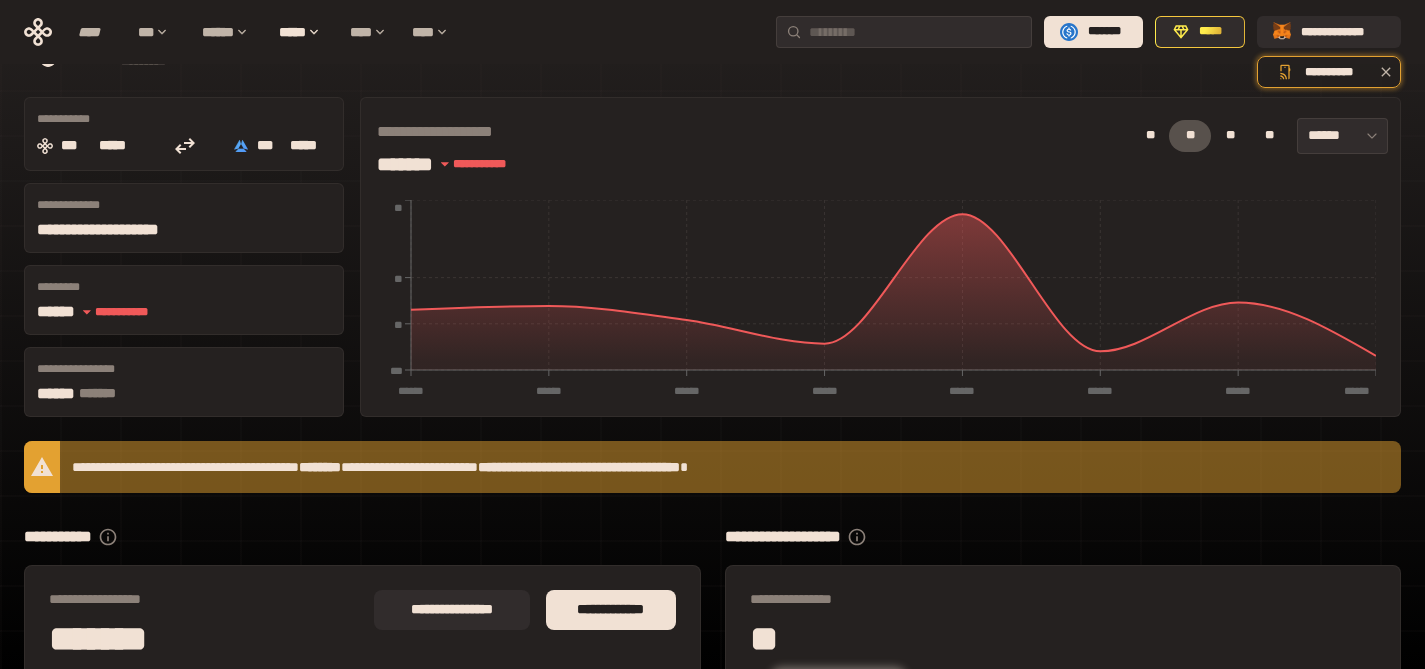 scroll, scrollTop: 227, scrollLeft: 0, axis: vertical 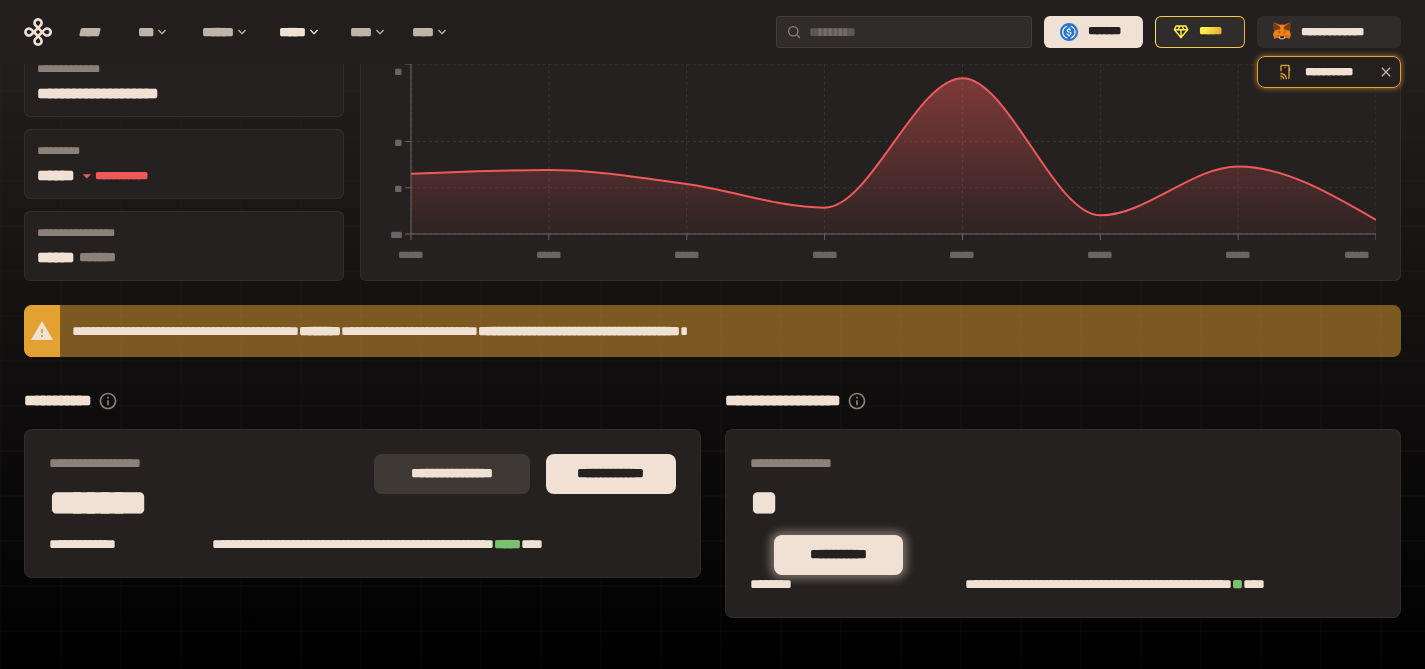 click on "**********" at bounding box center (452, 474) 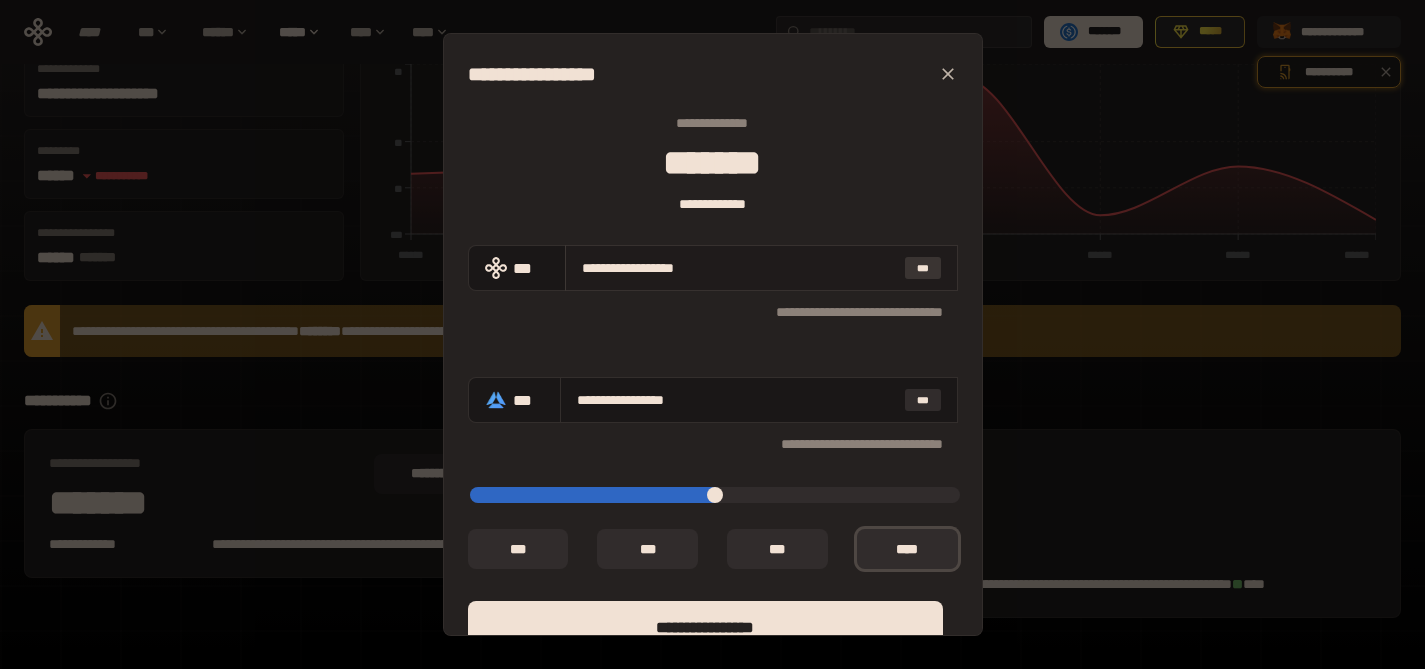 click on "***" at bounding box center [923, 268] 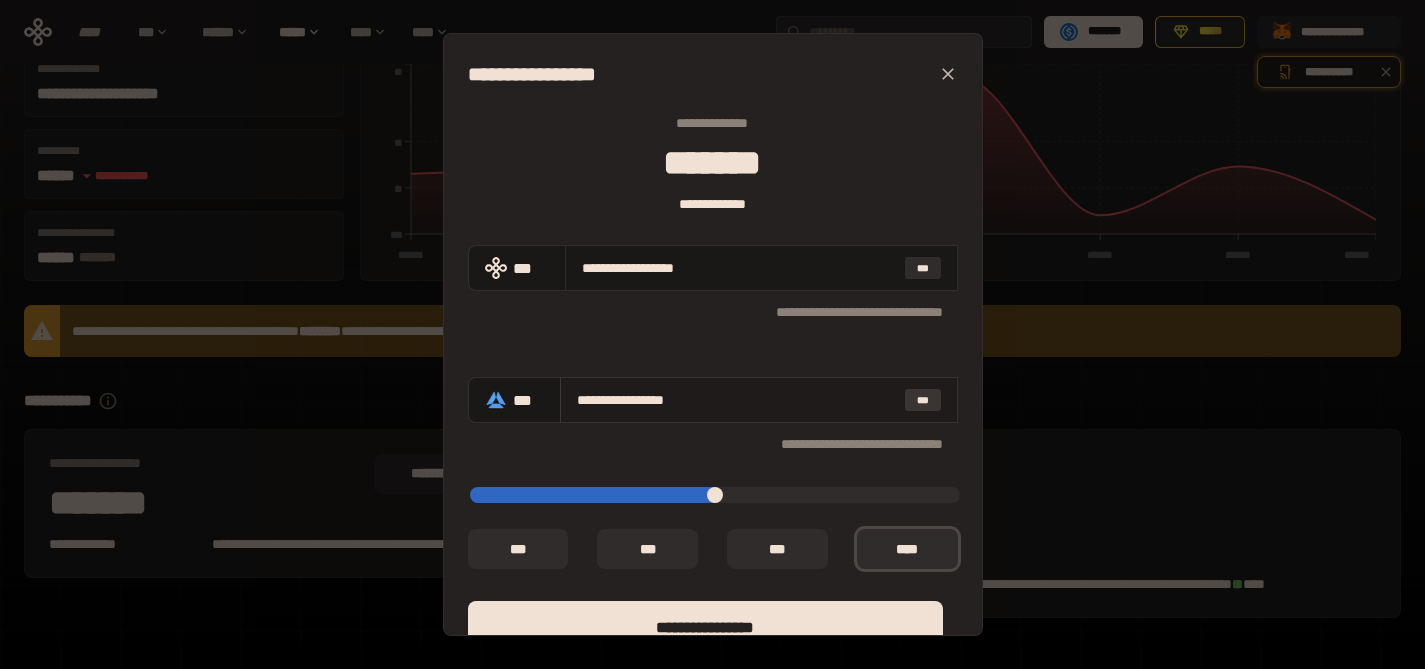 click on "***" at bounding box center [923, 400] 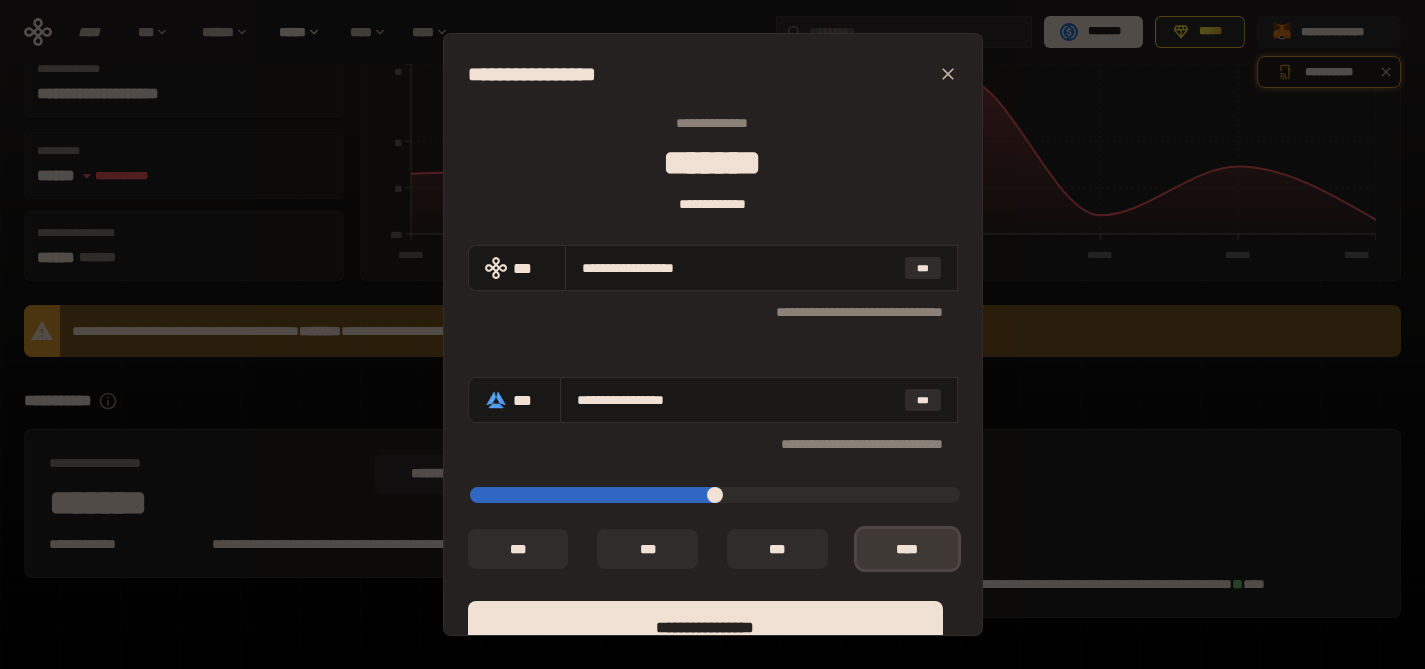 click on "*** *" at bounding box center [907, 549] 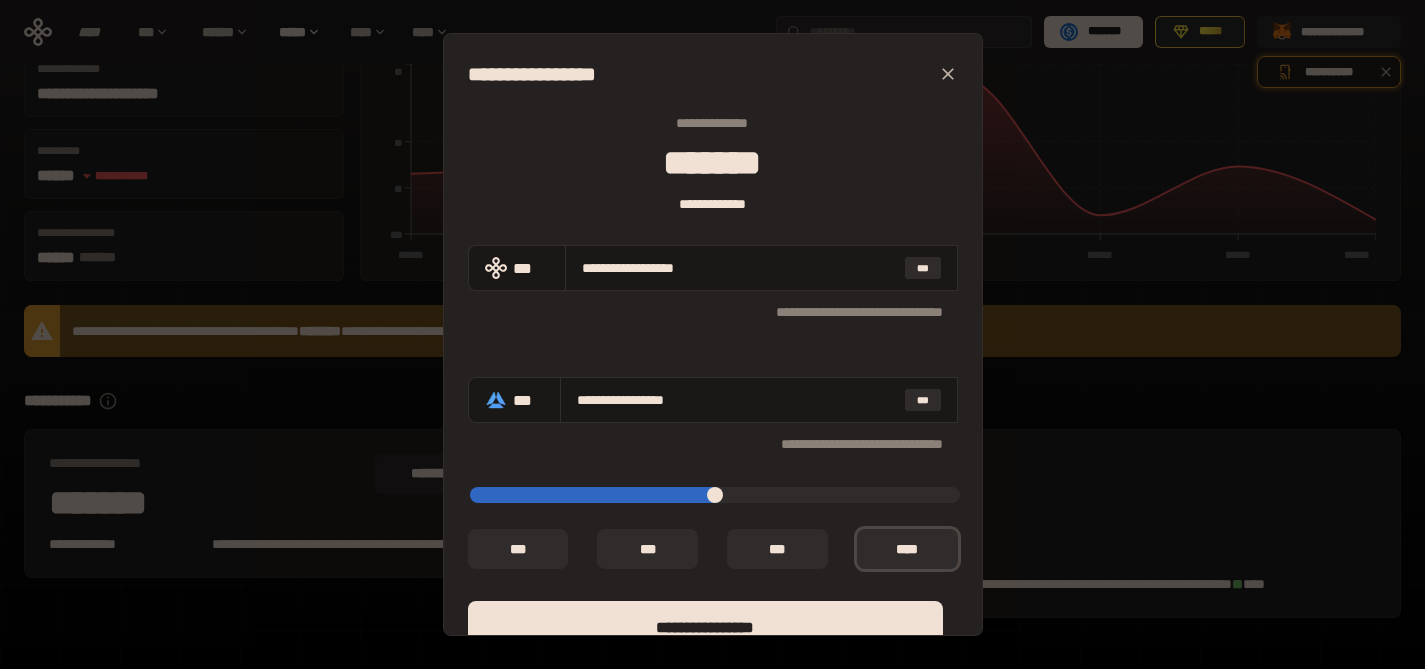 click 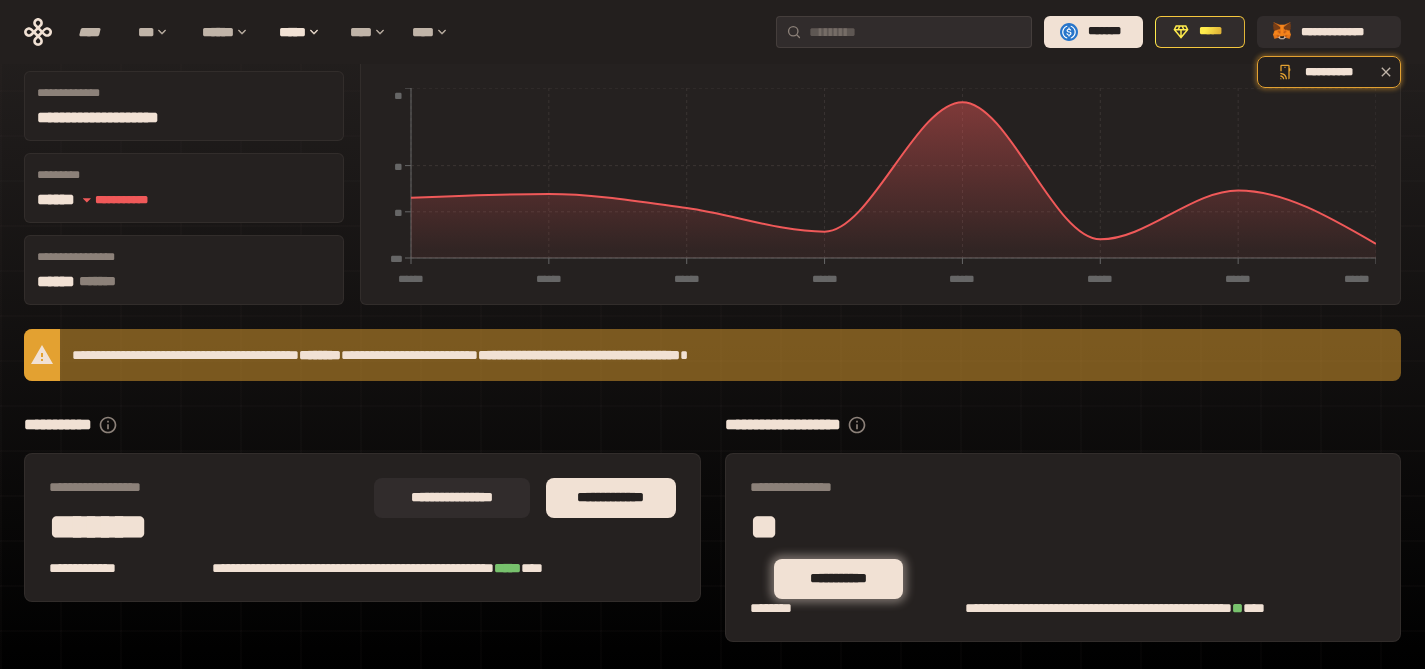 scroll, scrollTop: 227, scrollLeft: 0, axis: vertical 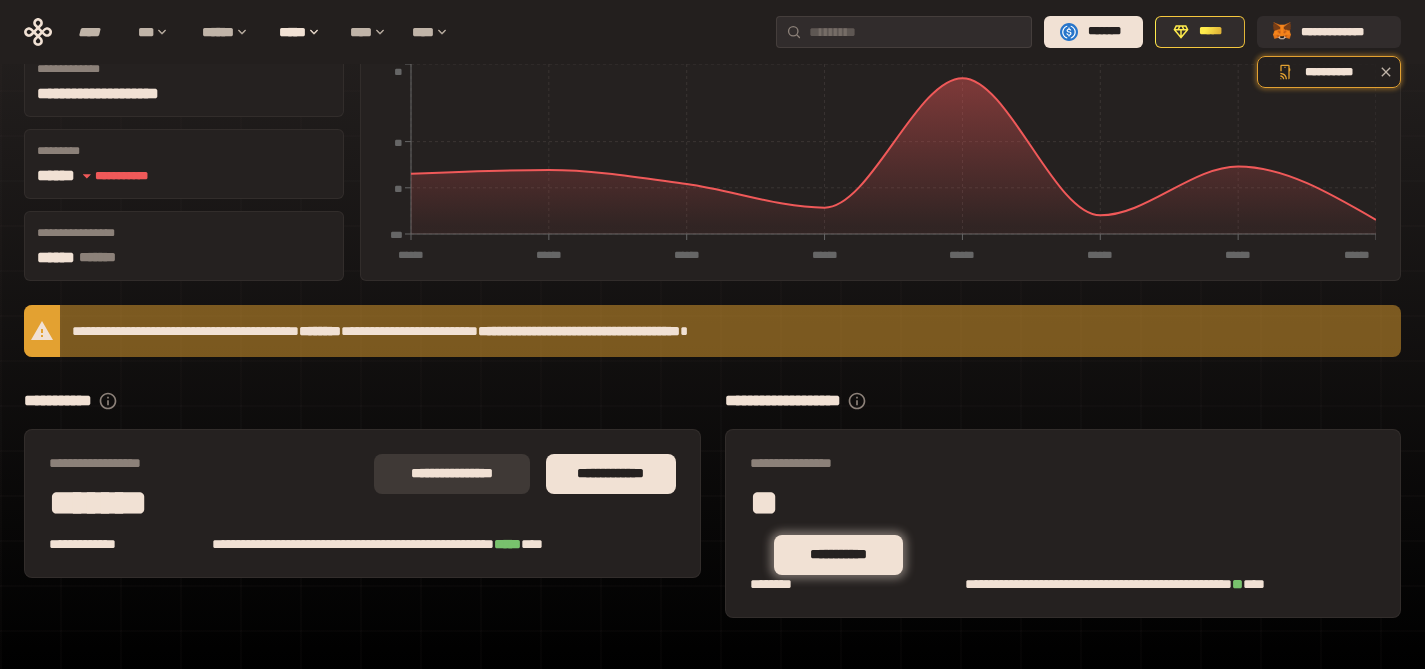 click on "**********" at bounding box center [452, 474] 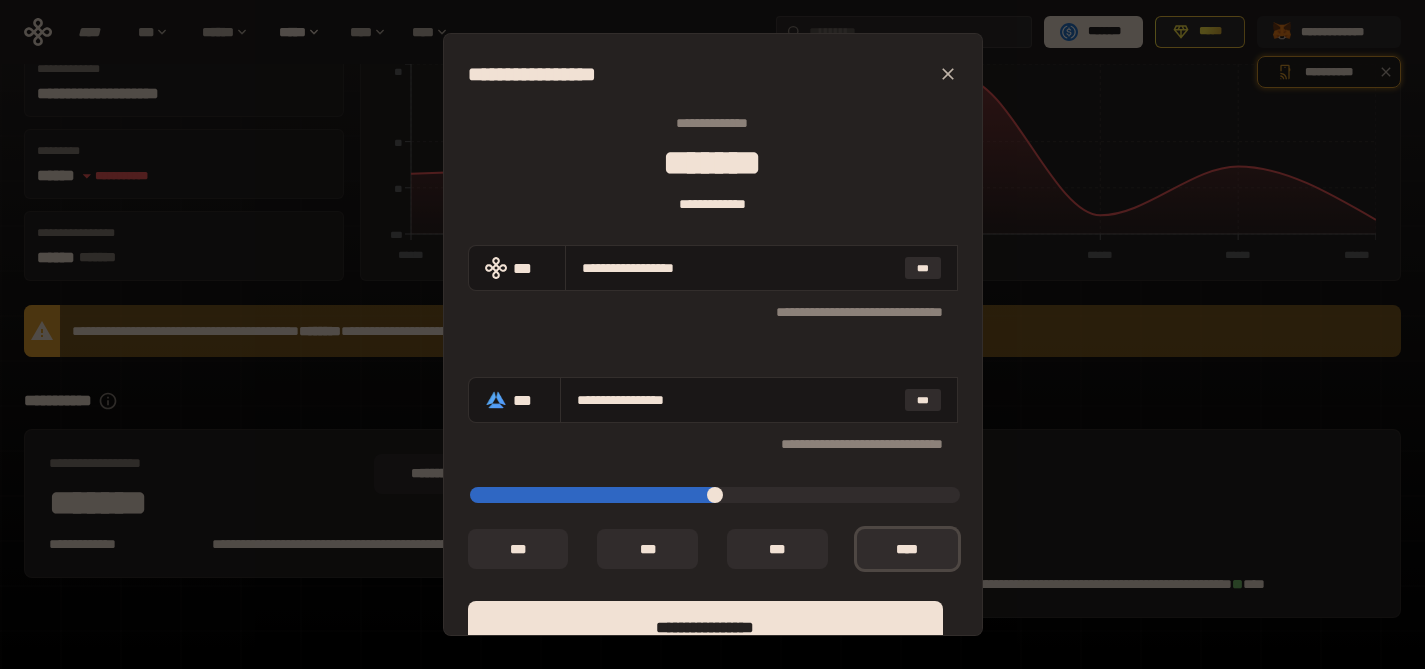 click 